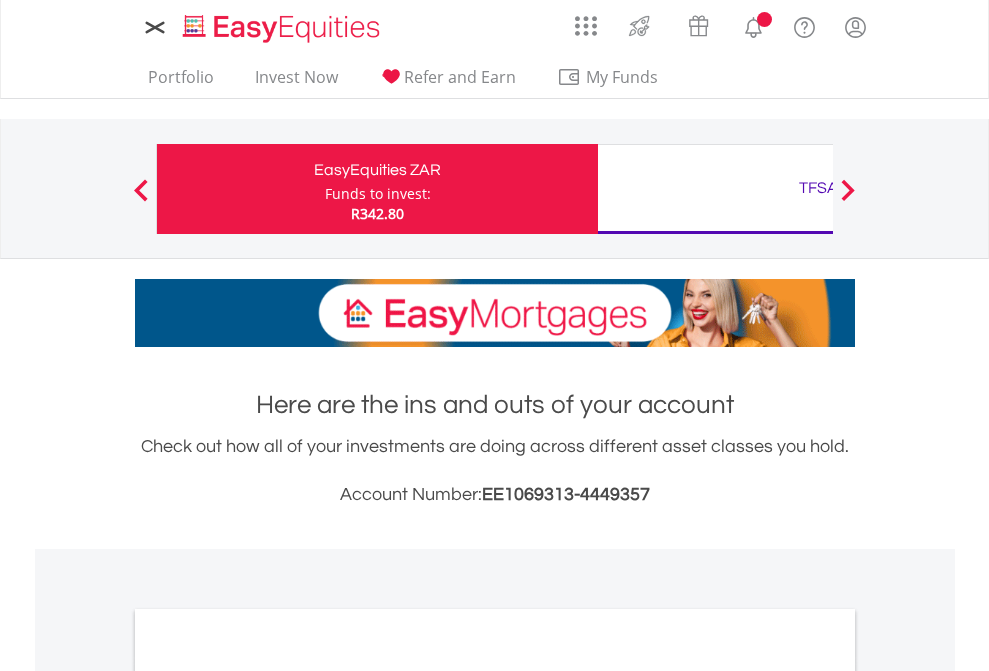 scroll, scrollTop: 0, scrollLeft: 0, axis: both 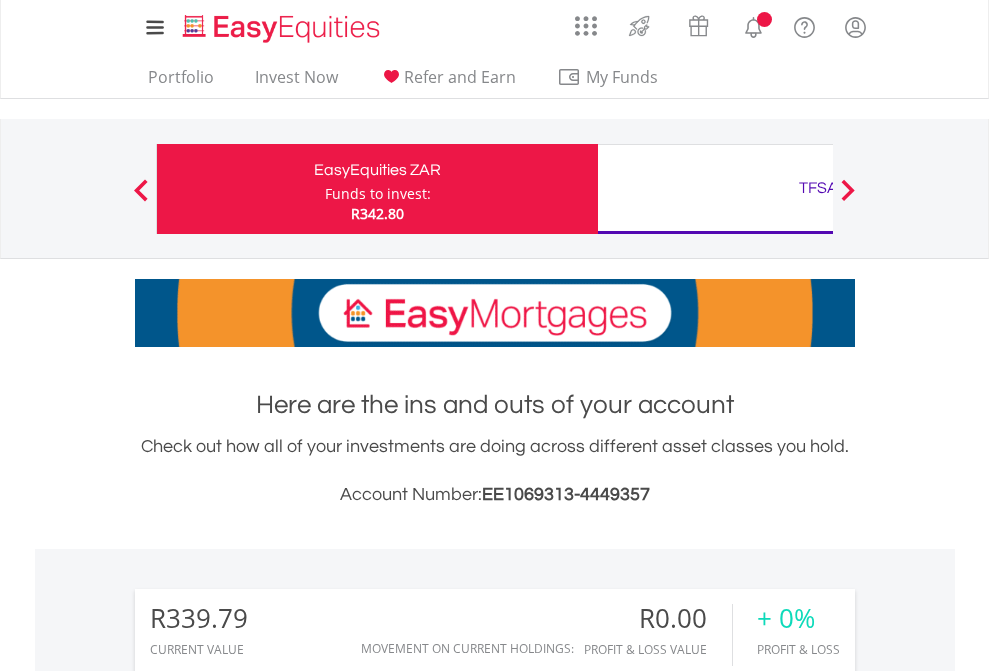 click on "Funds to invest:" at bounding box center [378, 194] 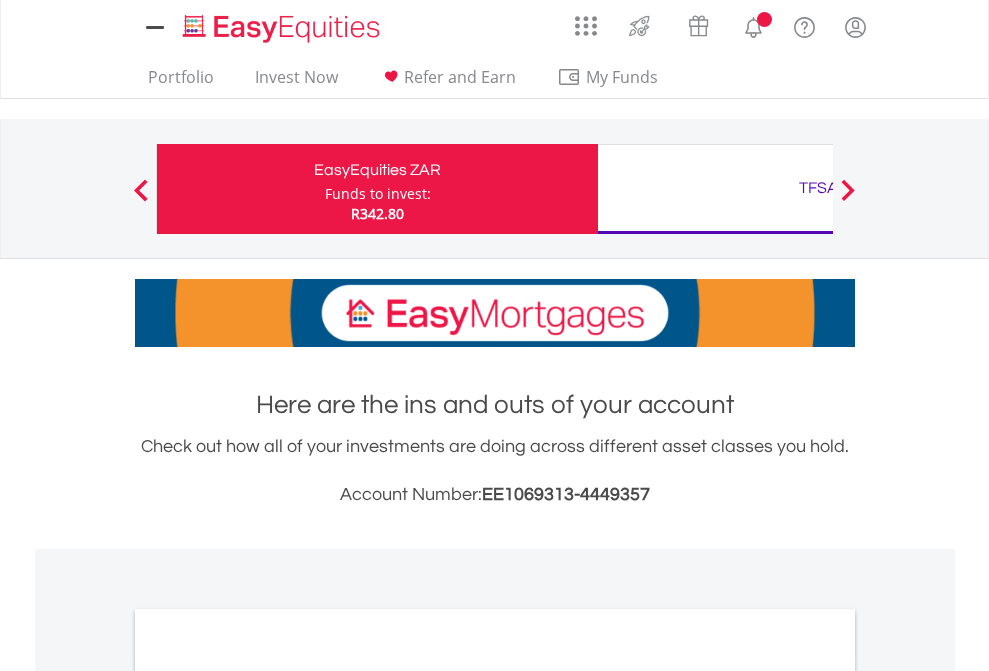 scroll, scrollTop: 0, scrollLeft: 0, axis: both 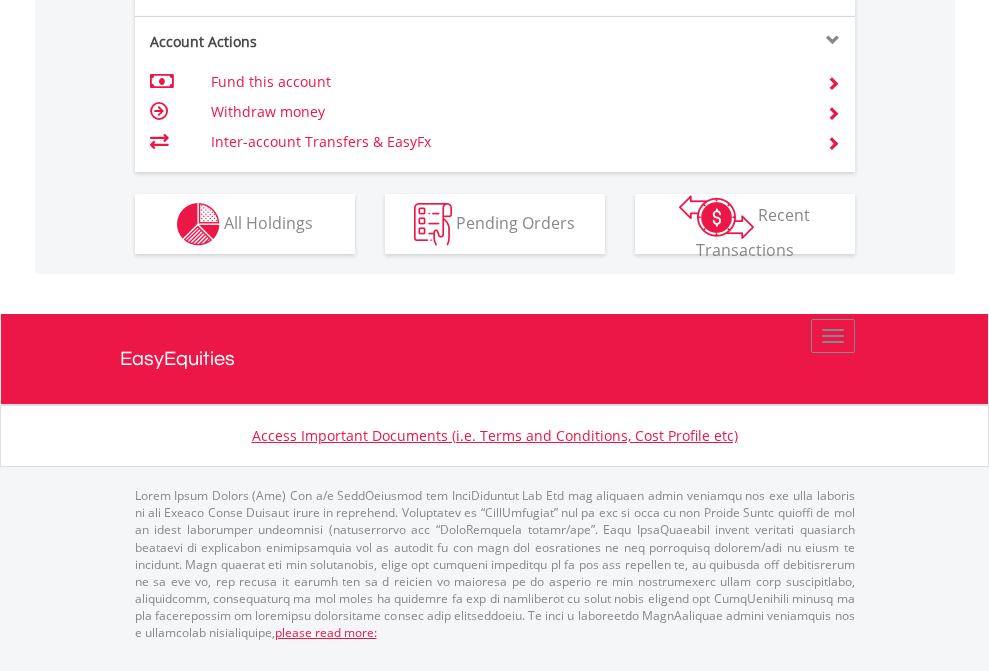 click on "Investment types" at bounding box center (706, -337) 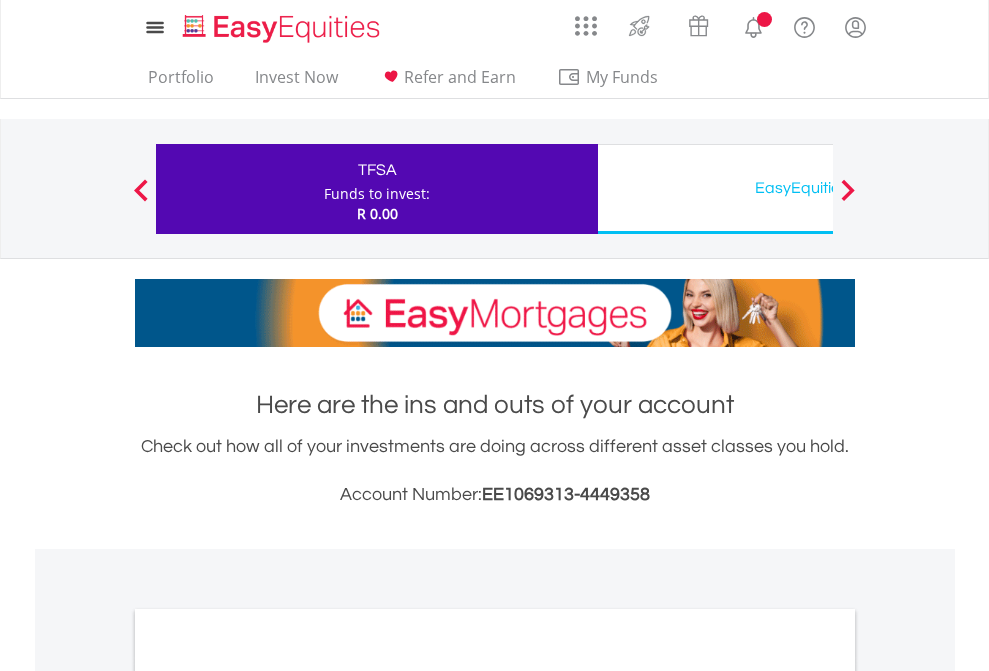 scroll, scrollTop: 0, scrollLeft: 0, axis: both 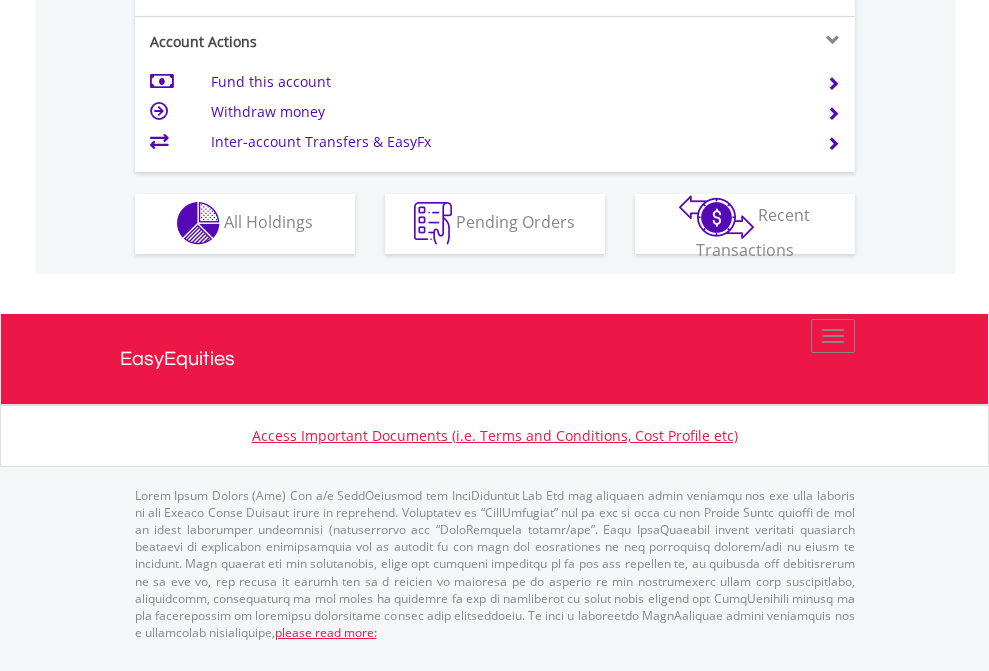 click on "Investment types" at bounding box center (706, -353) 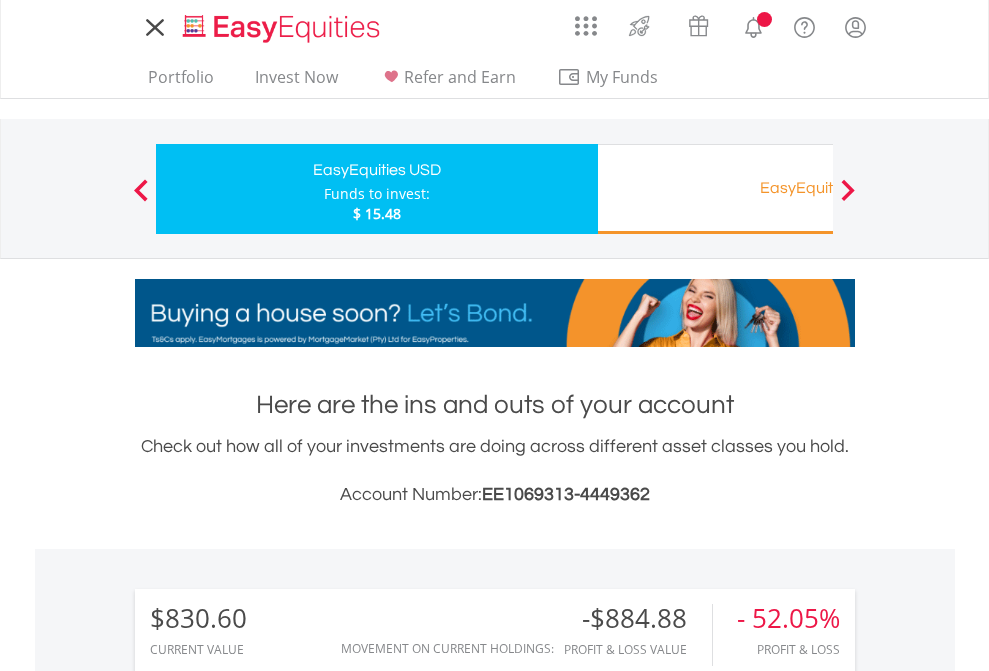 scroll, scrollTop: 0, scrollLeft: 0, axis: both 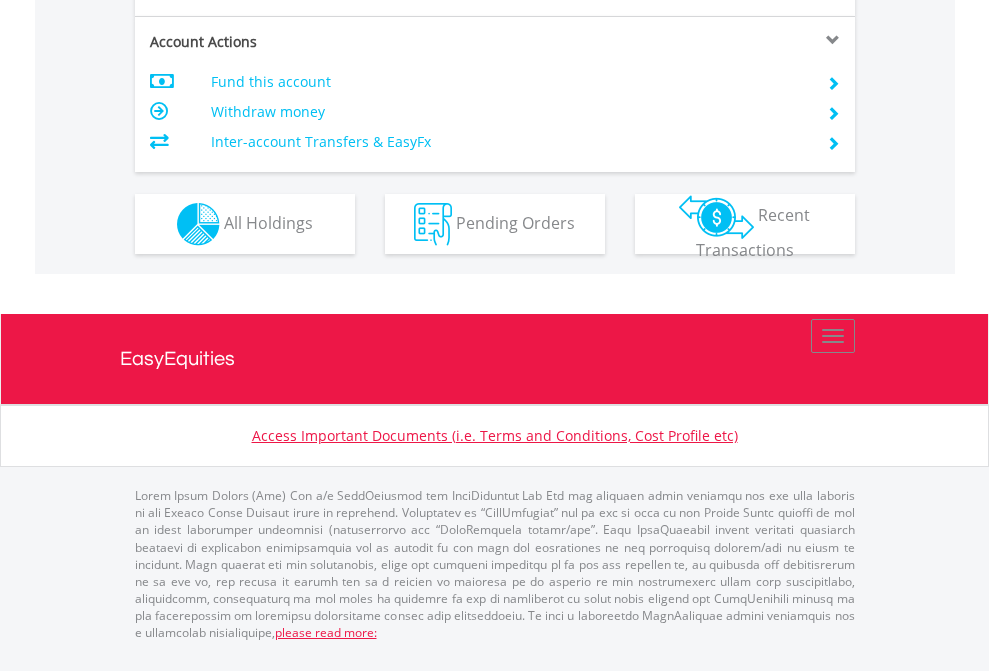 click on "Investment types" at bounding box center [706, -337] 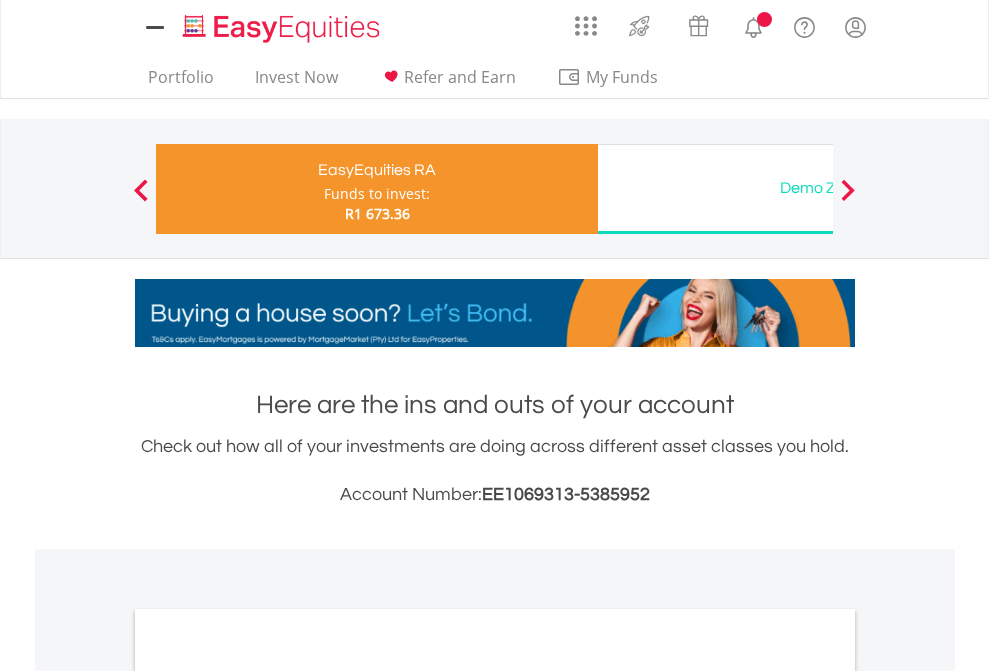 scroll, scrollTop: 0, scrollLeft: 0, axis: both 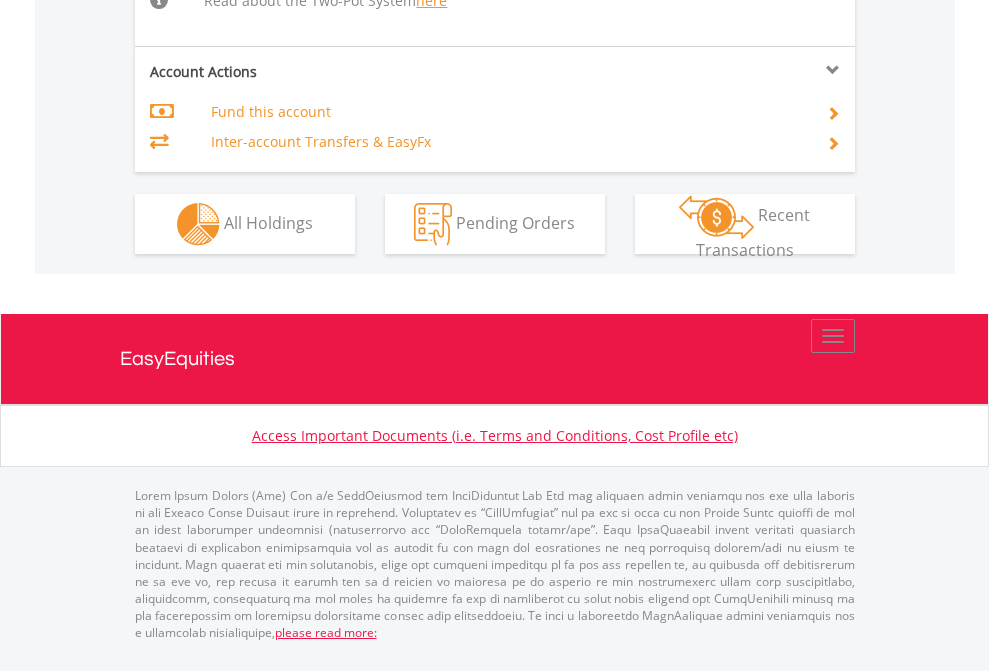click on "Investment types" at bounding box center (706, -498) 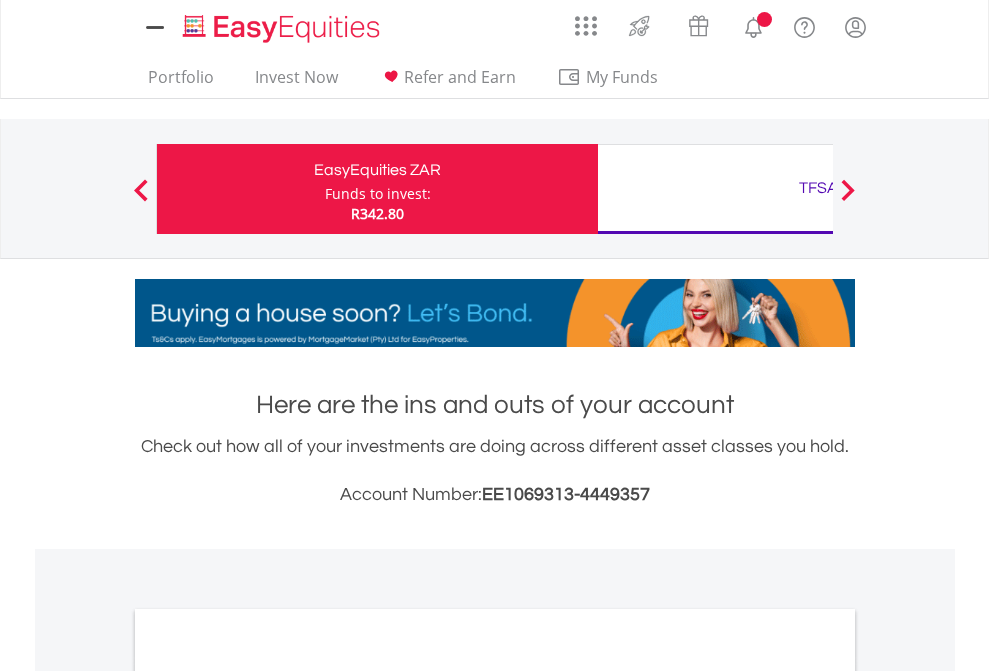 scroll, scrollTop: 0, scrollLeft: 0, axis: both 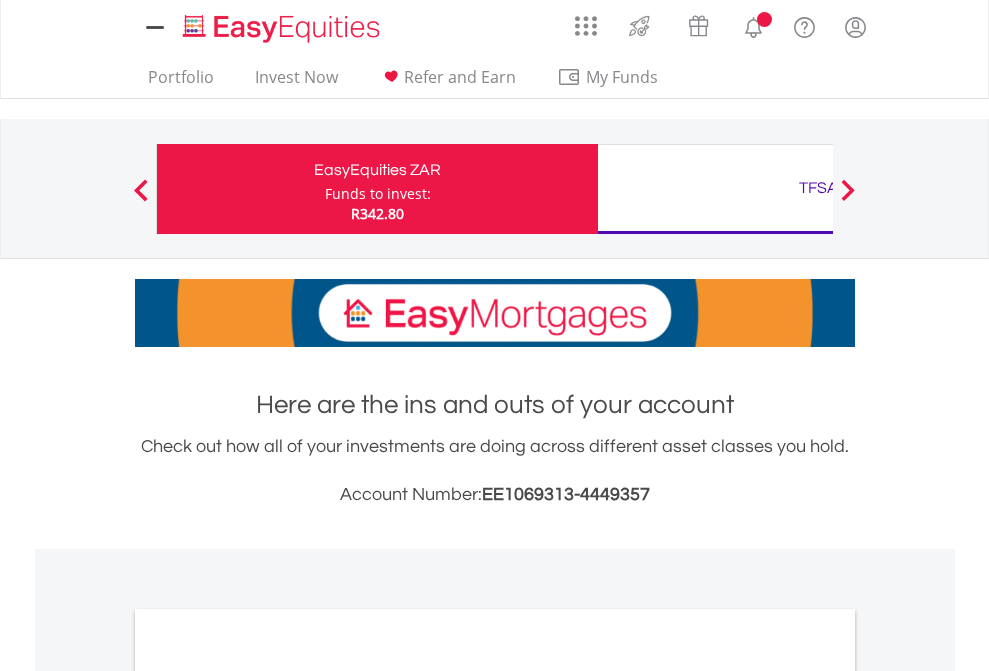 click on "All Holdings" at bounding box center (268, 1096) 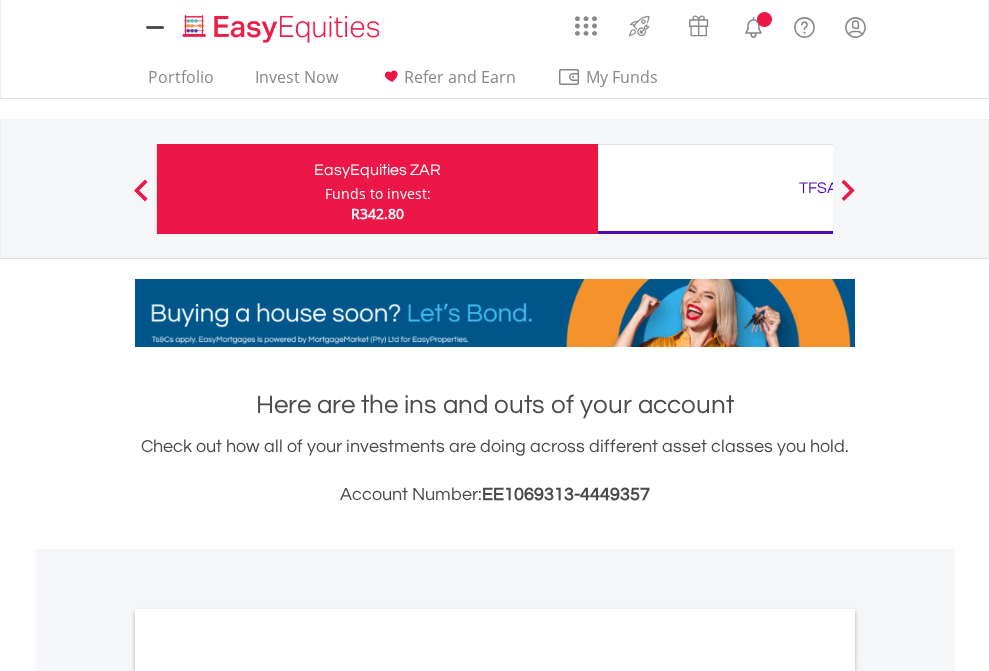 scroll, scrollTop: 1202, scrollLeft: 0, axis: vertical 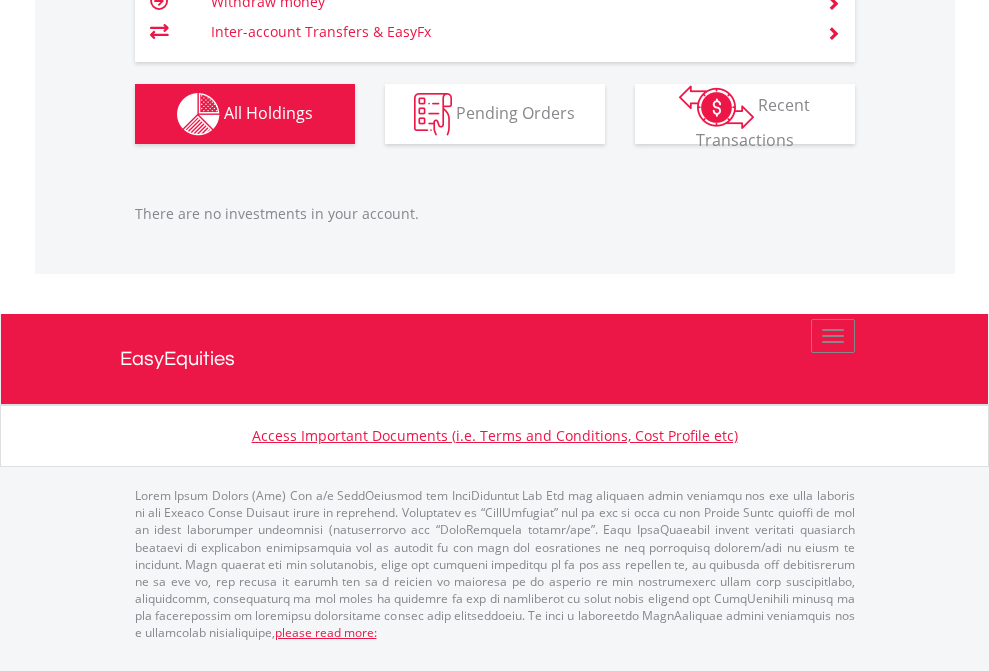 click on "TFSA" at bounding box center (818, -1206) 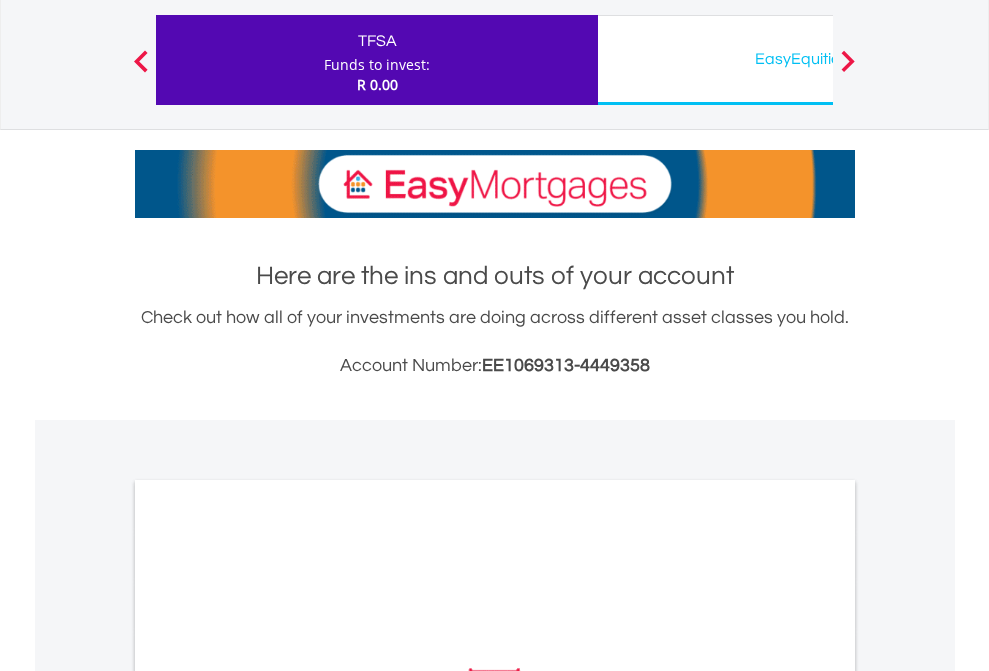 click on "All Holdings" at bounding box center (268, 967) 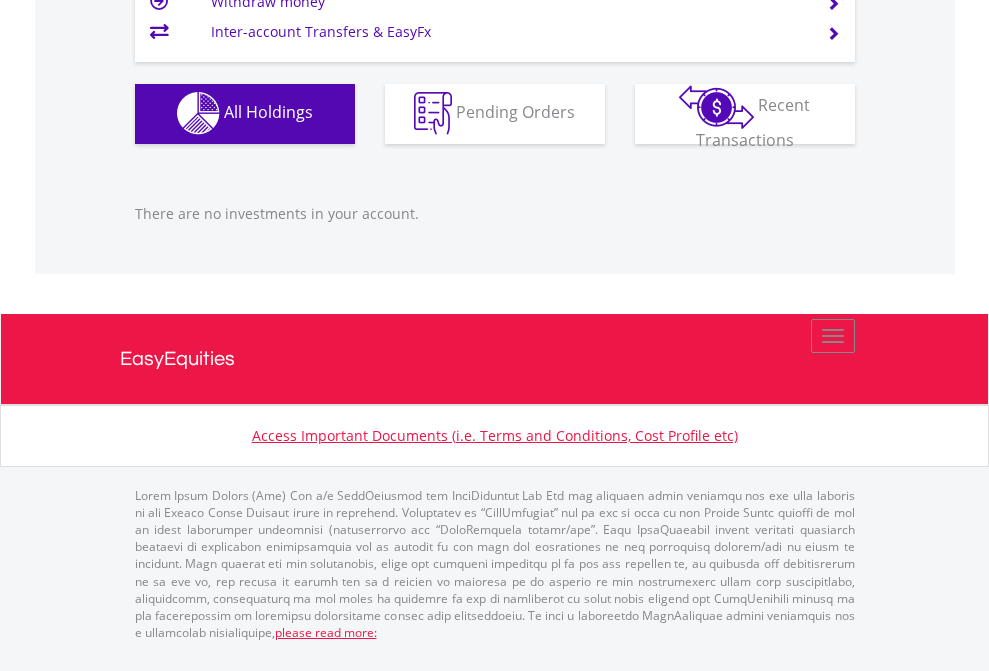 scroll, scrollTop: 1980, scrollLeft: 0, axis: vertical 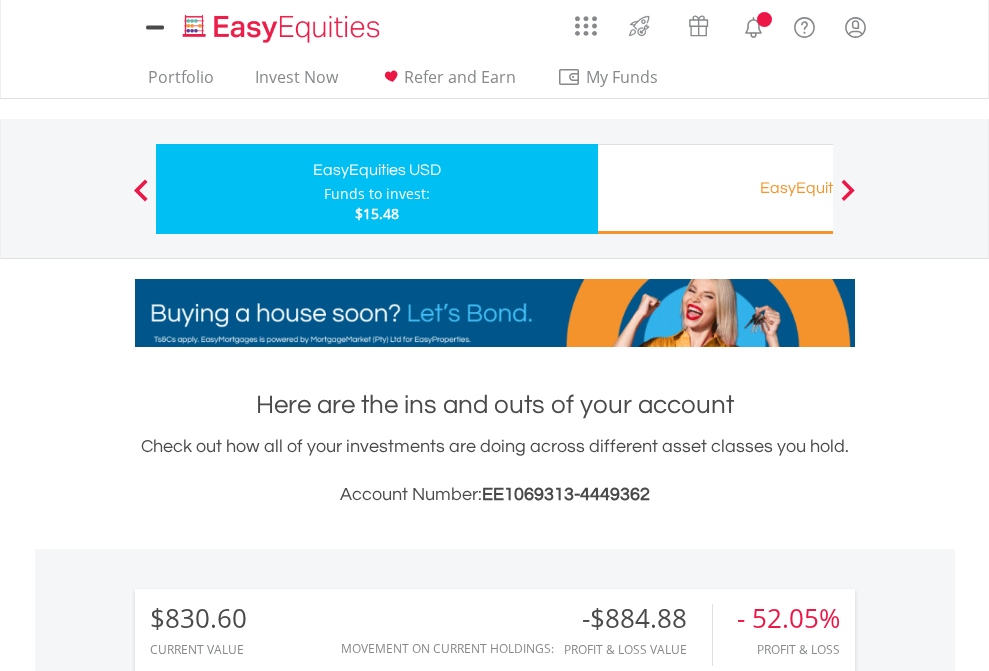 click on "All Holdings" at bounding box center (268, 1466) 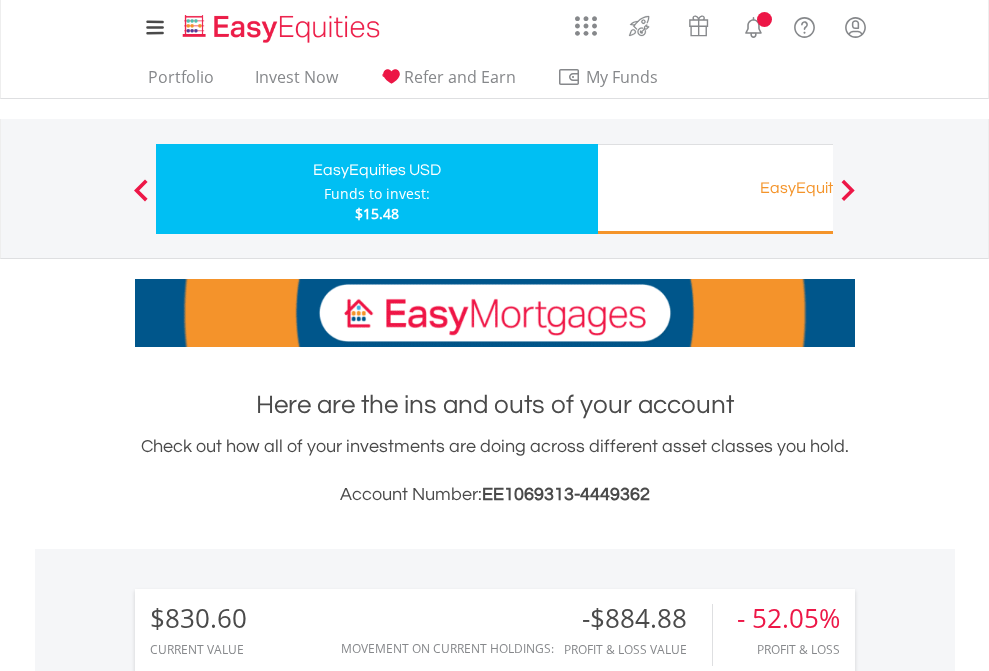 scroll, scrollTop: 1493, scrollLeft: 0, axis: vertical 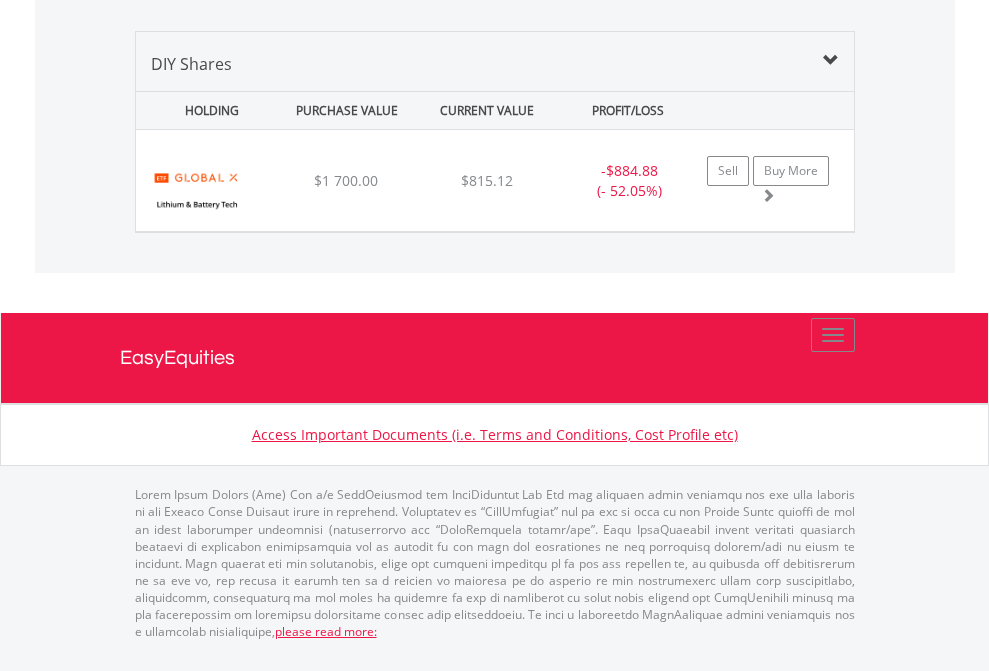 click on "EasyEquities RA" at bounding box center [818, -1339] 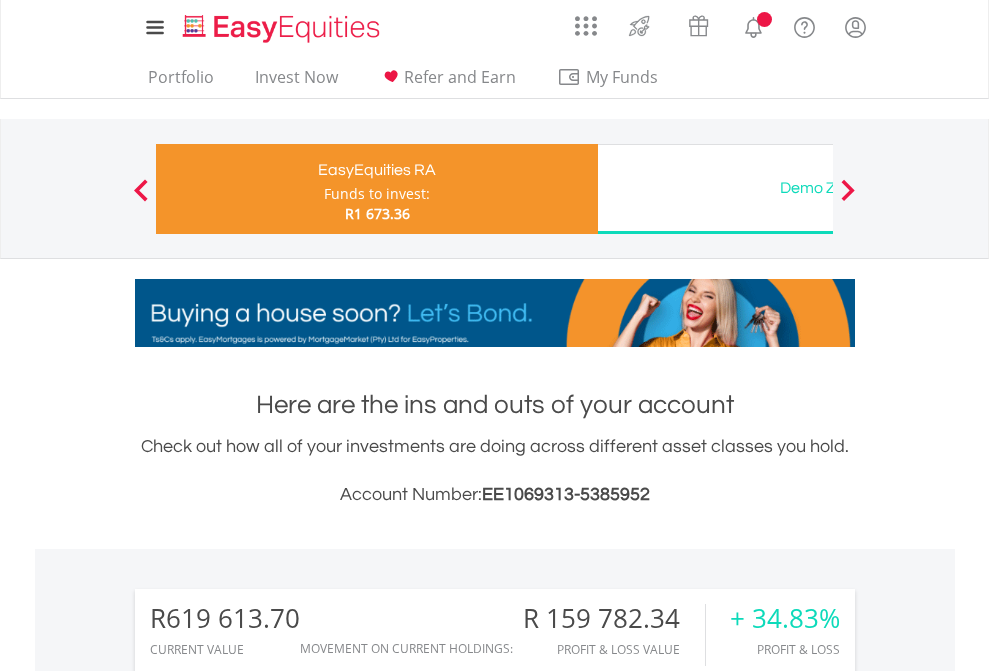 click on "All Holdings" at bounding box center [268, 1516] 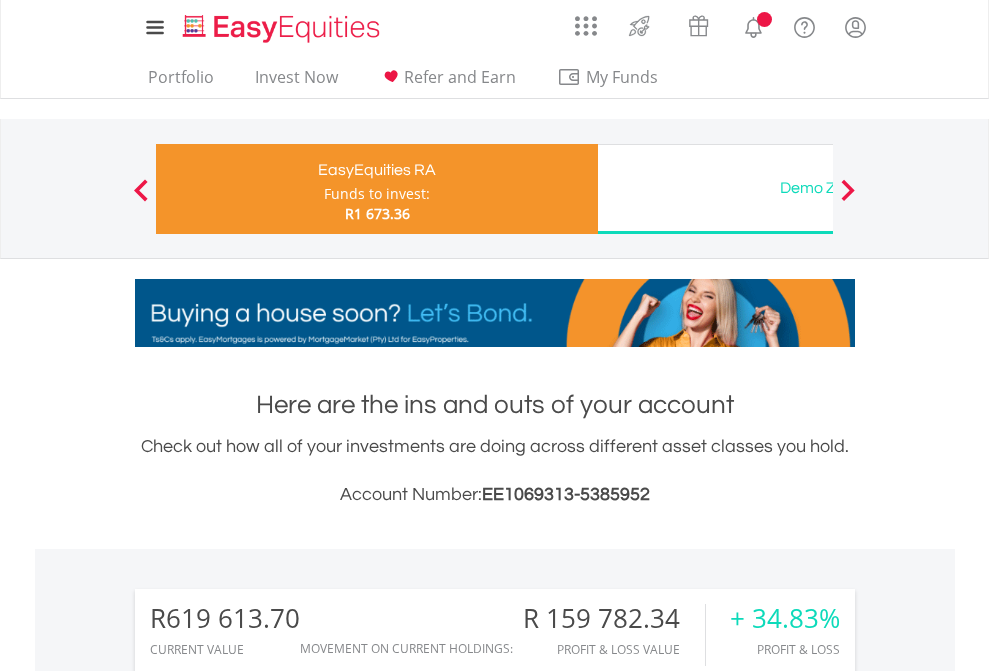 scroll, scrollTop: 1573, scrollLeft: 0, axis: vertical 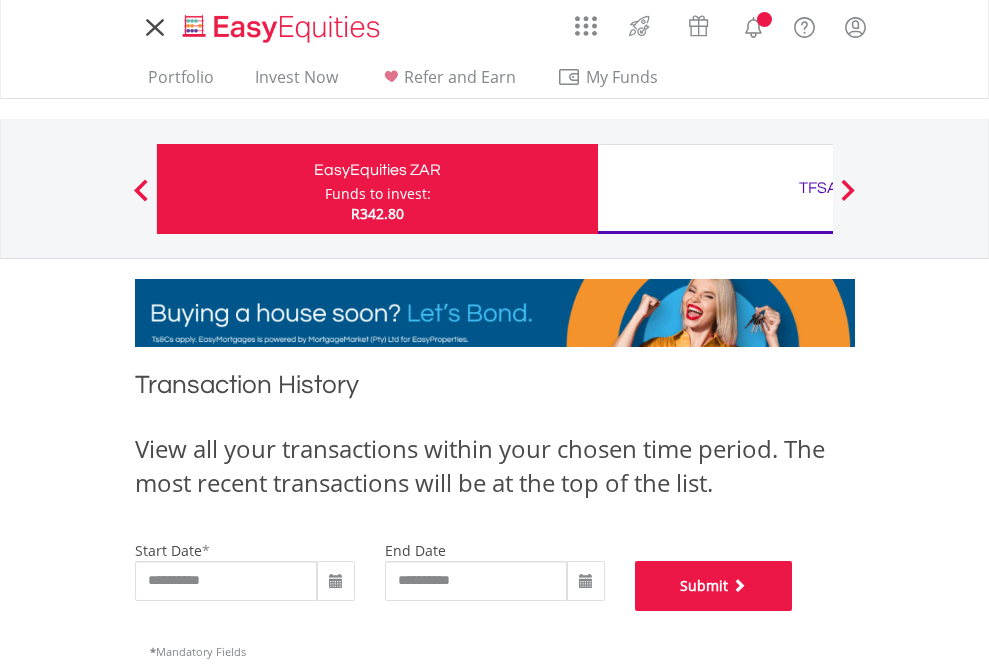 click on "Submit" at bounding box center (714, 586) 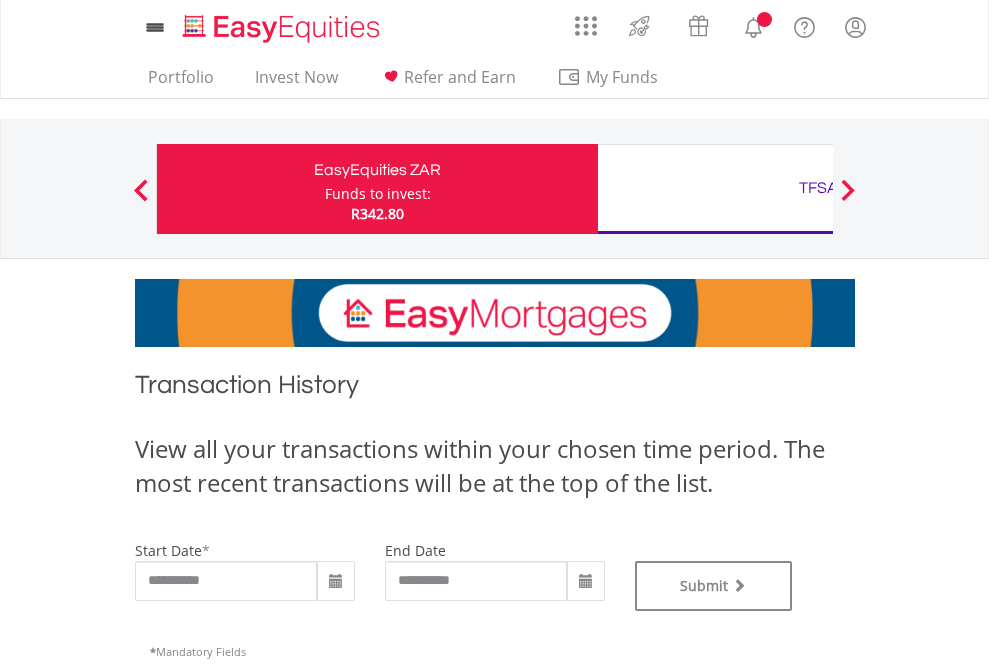 scroll, scrollTop: 0, scrollLeft: 0, axis: both 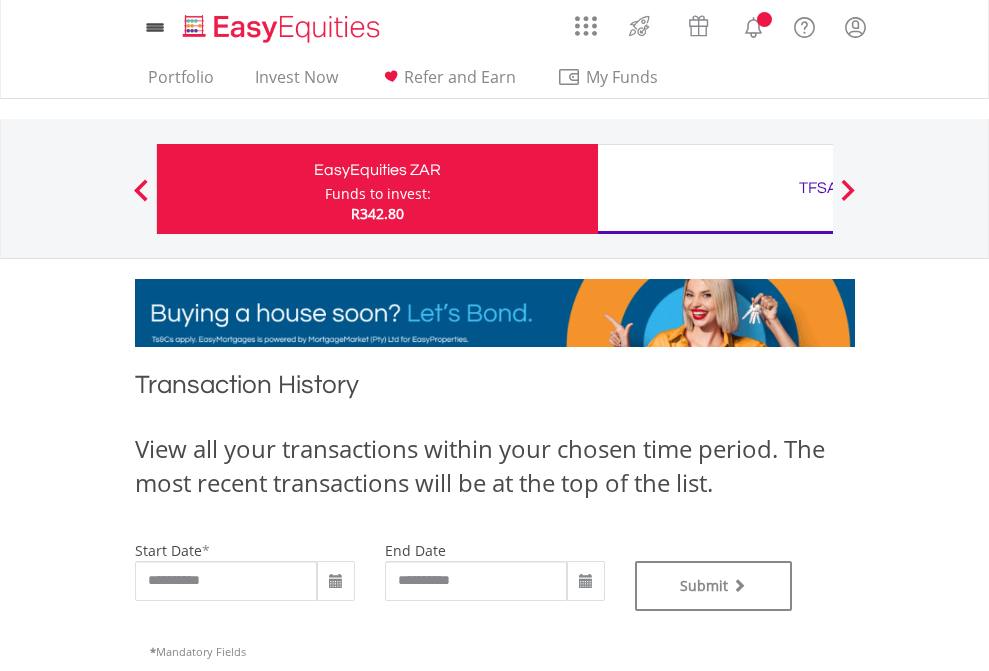 click on "TFSA" at bounding box center (818, 188) 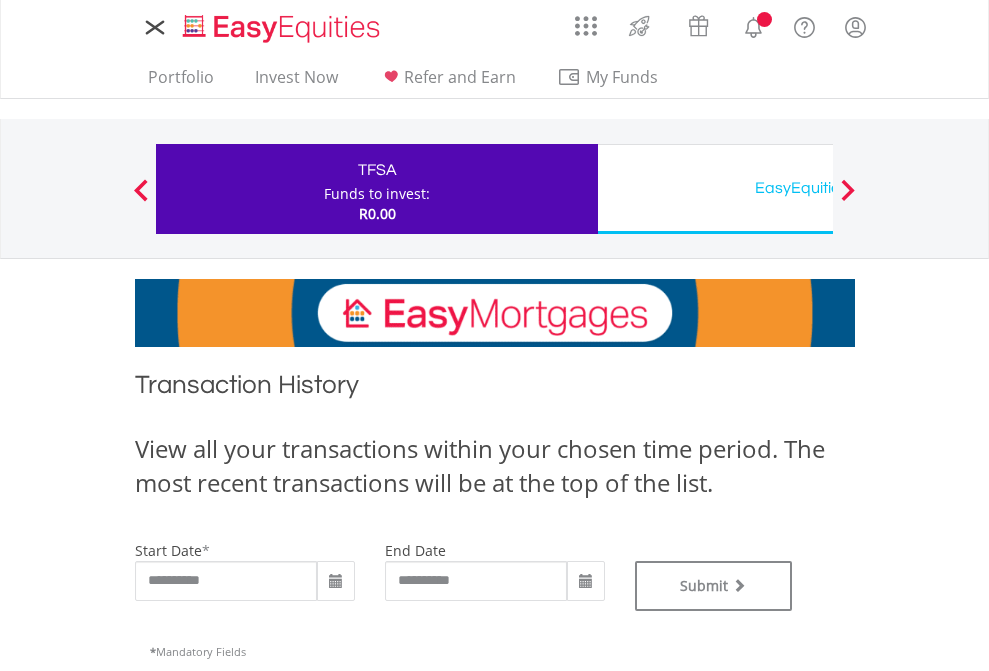 scroll, scrollTop: 0, scrollLeft: 0, axis: both 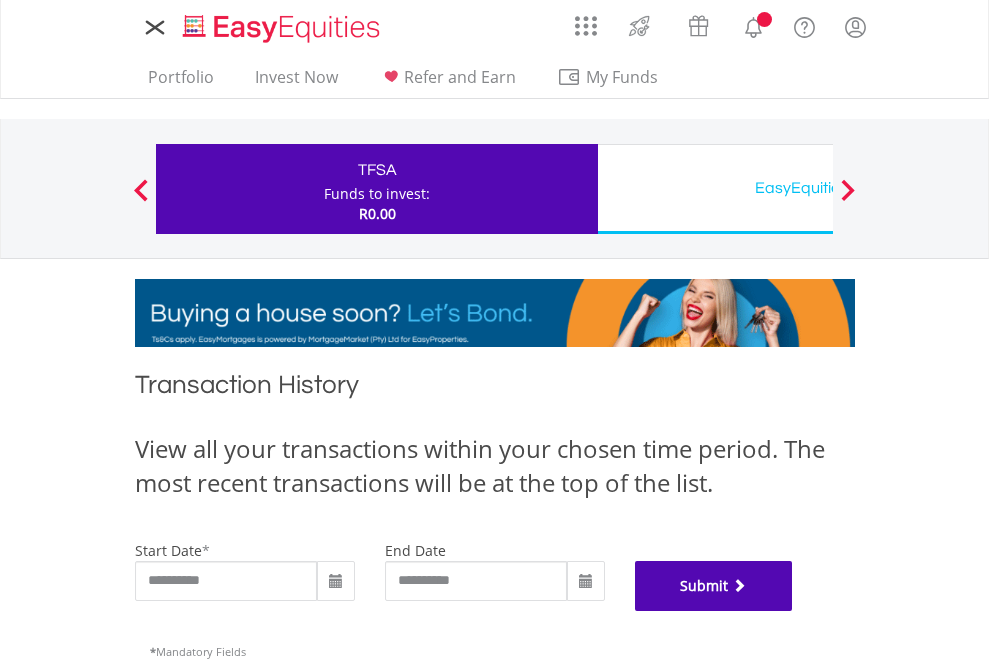 click on "Submit" at bounding box center (714, 586) 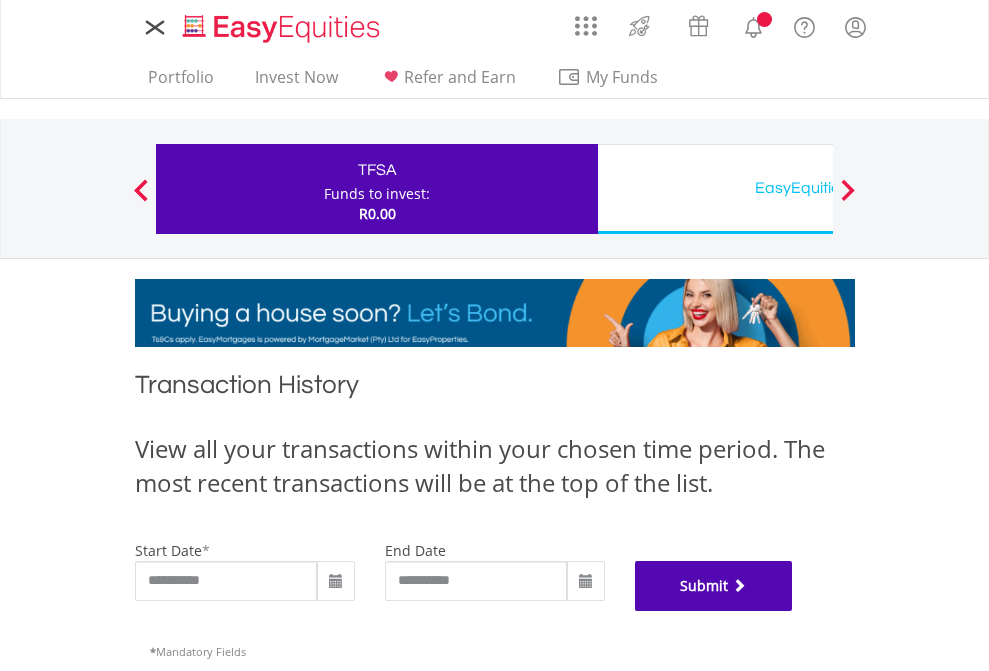 scroll, scrollTop: 811, scrollLeft: 0, axis: vertical 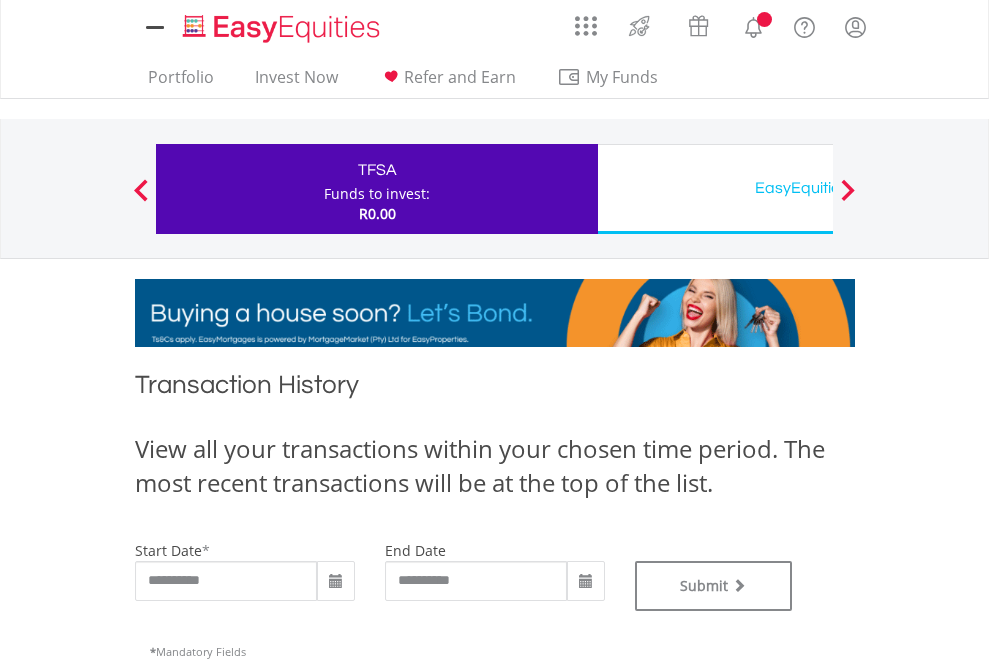 click on "EasyEquities USD" at bounding box center [818, 188] 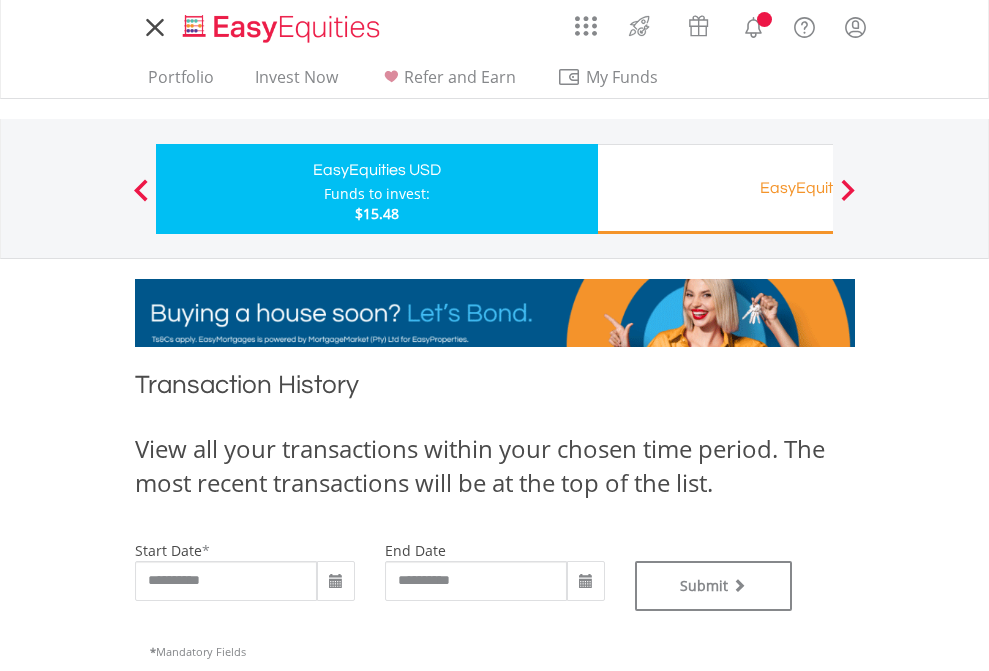scroll, scrollTop: 0, scrollLeft: 0, axis: both 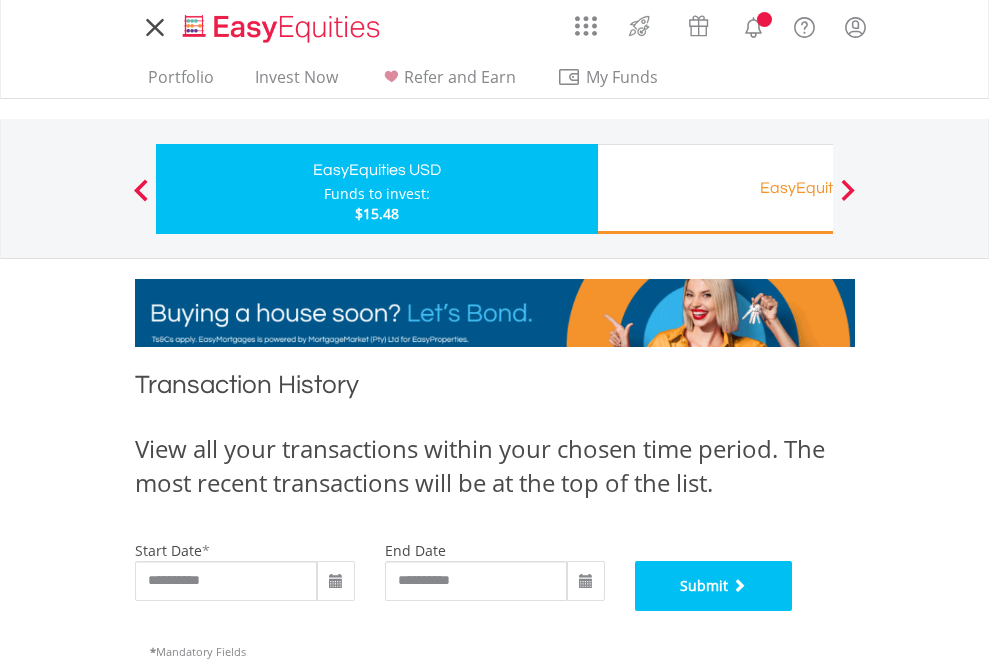 click on "Submit" at bounding box center (714, 586) 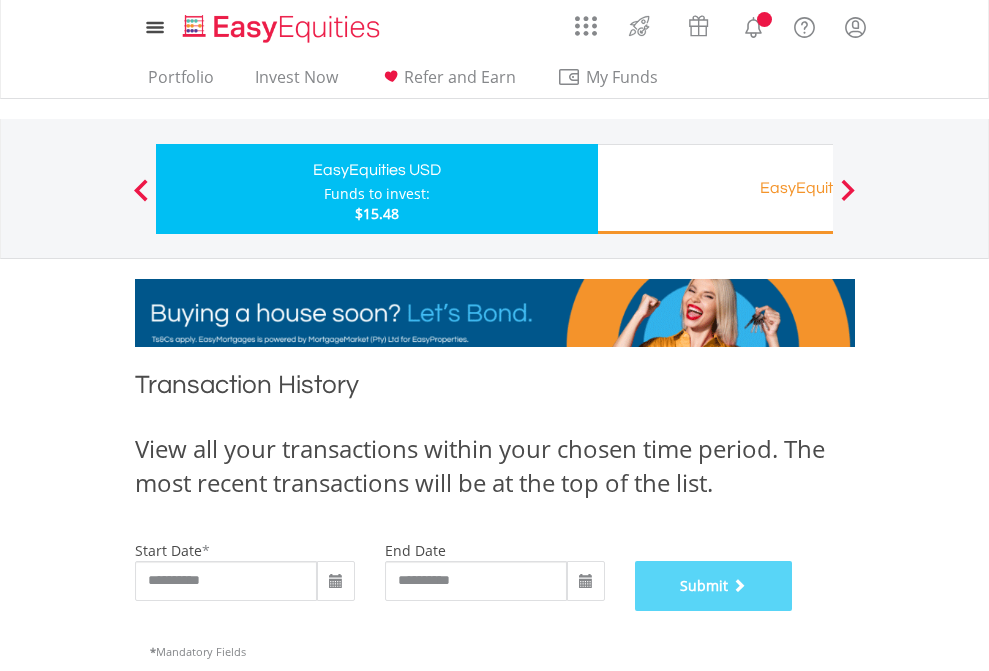 scroll, scrollTop: 811, scrollLeft: 0, axis: vertical 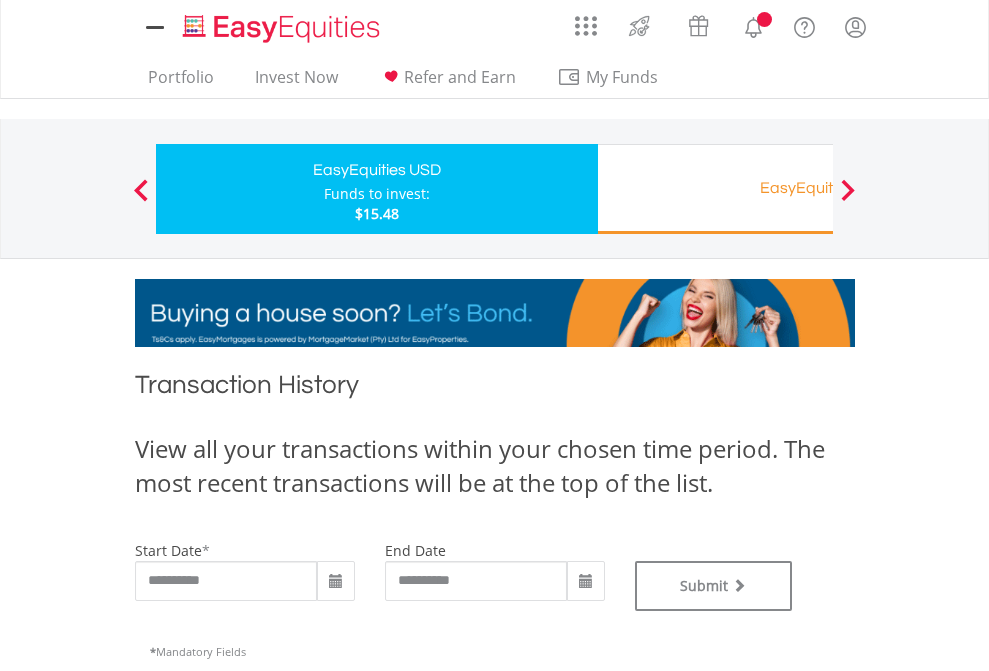 click on "EasyEquities RA" at bounding box center (818, 188) 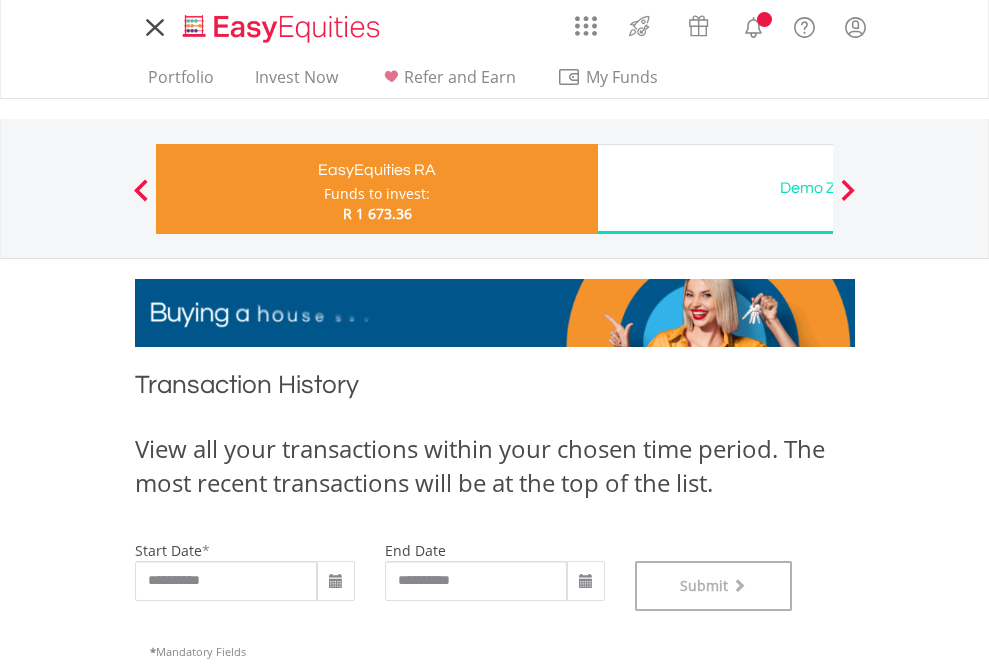 scroll, scrollTop: 811, scrollLeft: 0, axis: vertical 